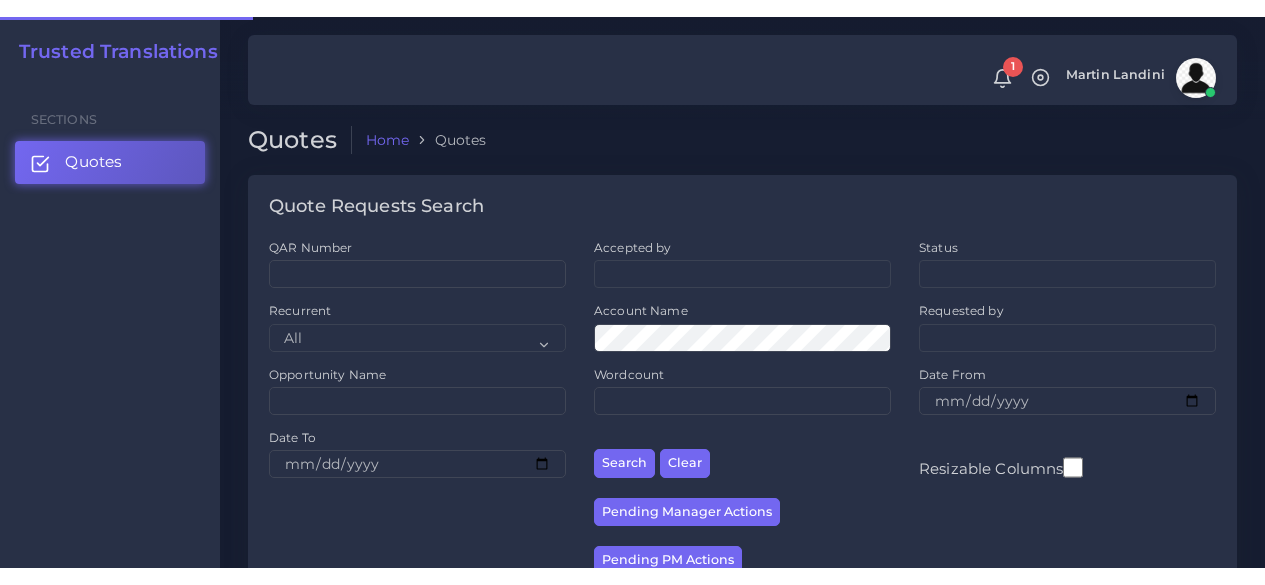 scroll, scrollTop: 0, scrollLeft: 0, axis: both 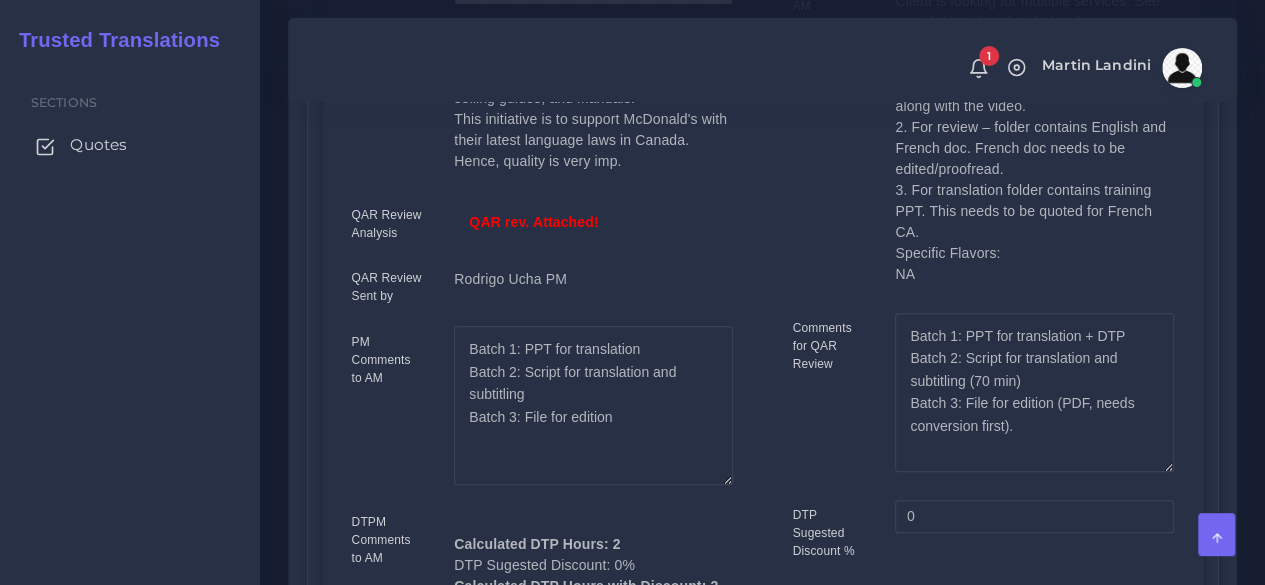 click on "Quotes" at bounding box center [98, 145] 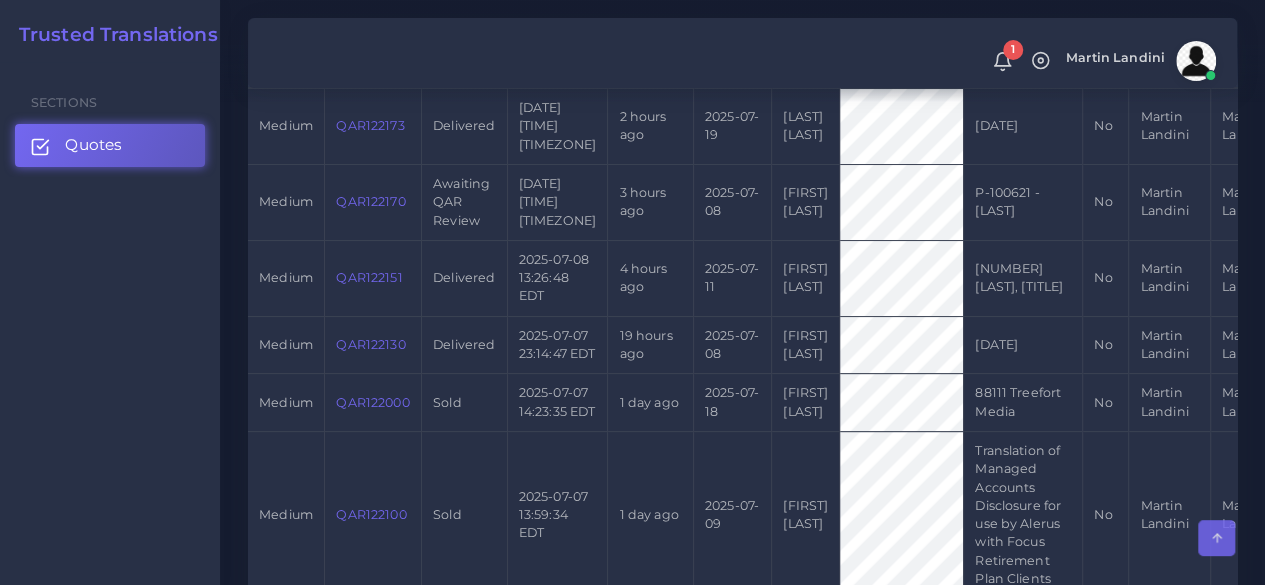 scroll, scrollTop: 600, scrollLeft: 0, axis: vertical 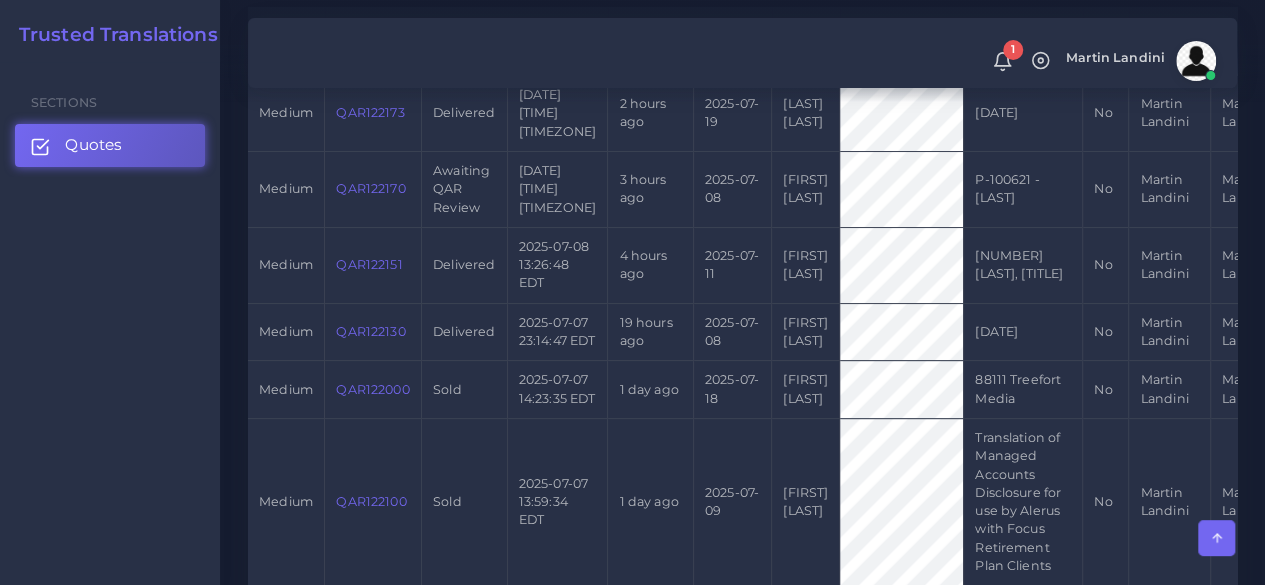 click on "QAR122130" at bounding box center [370, 331] 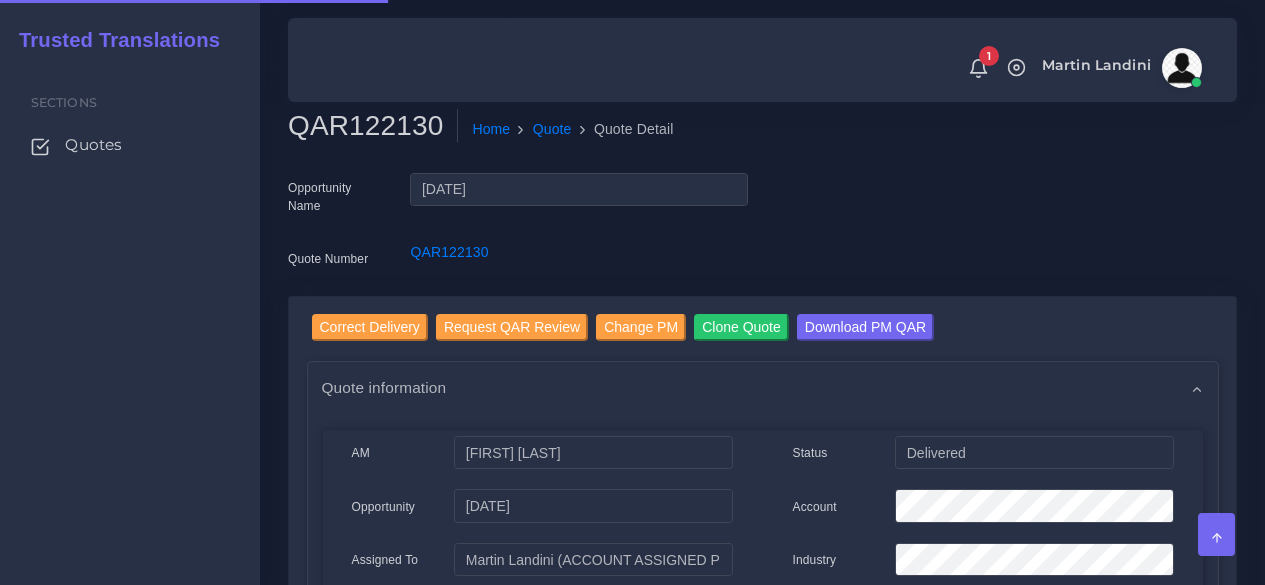 scroll, scrollTop: 0, scrollLeft: 0, axis: both 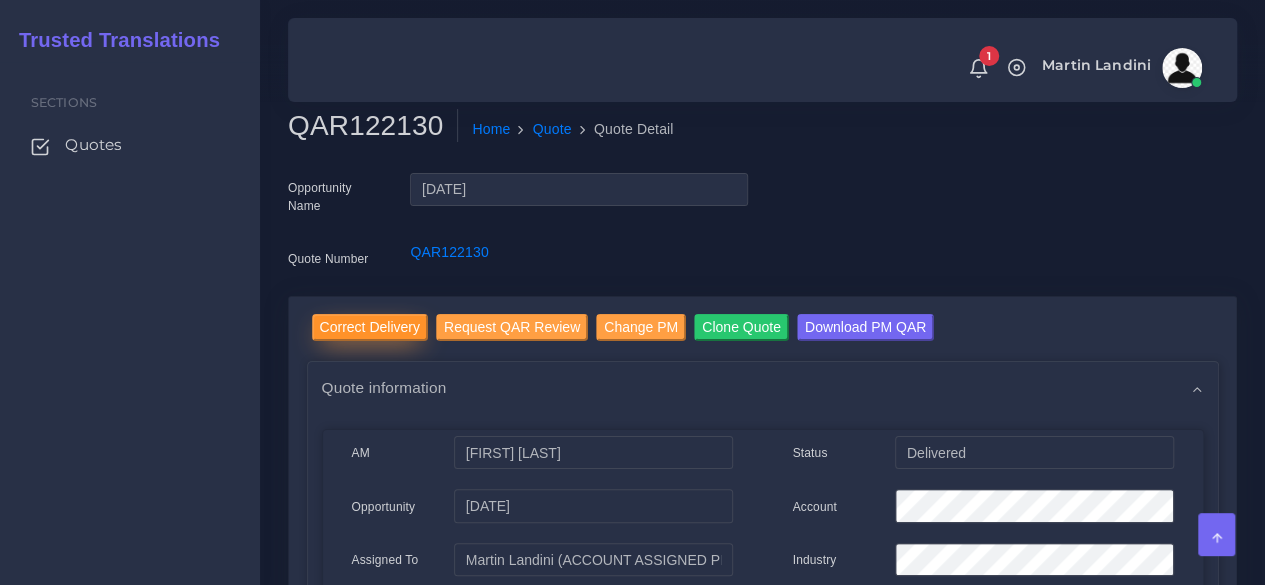 click on "Correct Delivery" at bounding box center [370, 327] 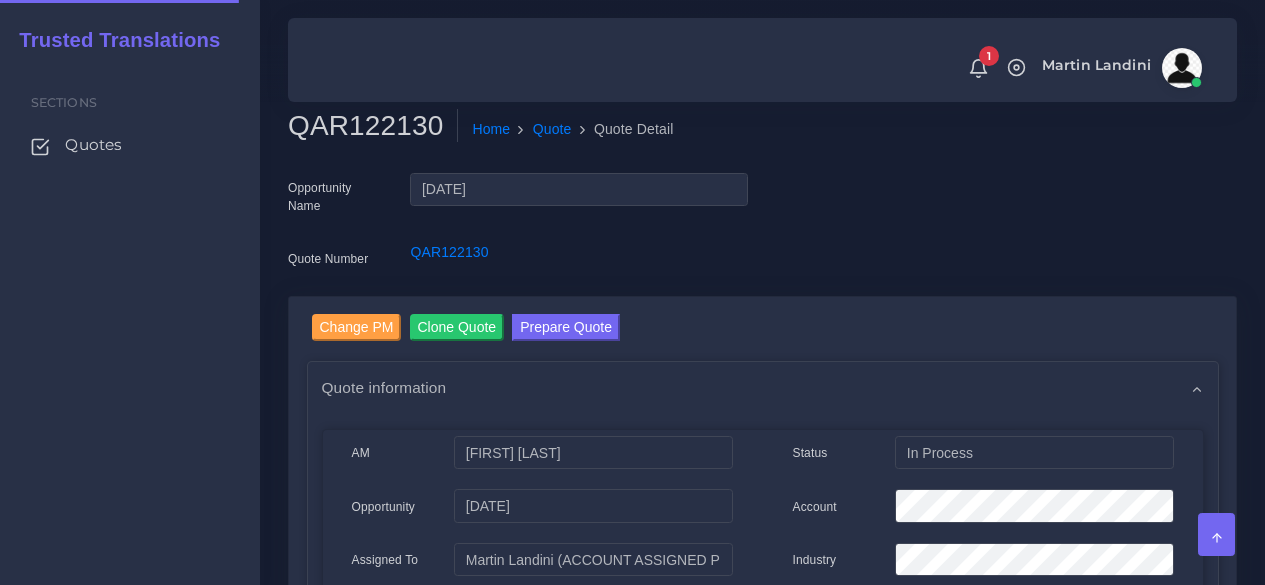 scroll, scrollTop: 0, scrollLeft: 0, axis: both 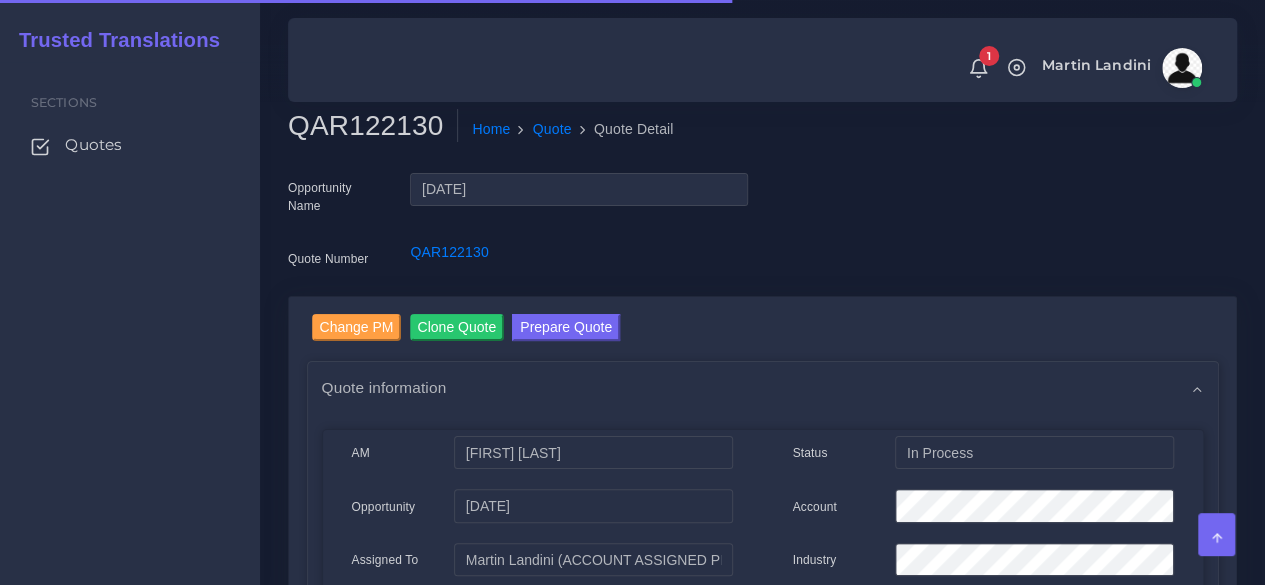 click on "Change PM
Clone Quote
Prepare Quote
Quote information
AM [LAST] [LAST]
Opportunity [DATE]" at bounding box center [762, 1616] 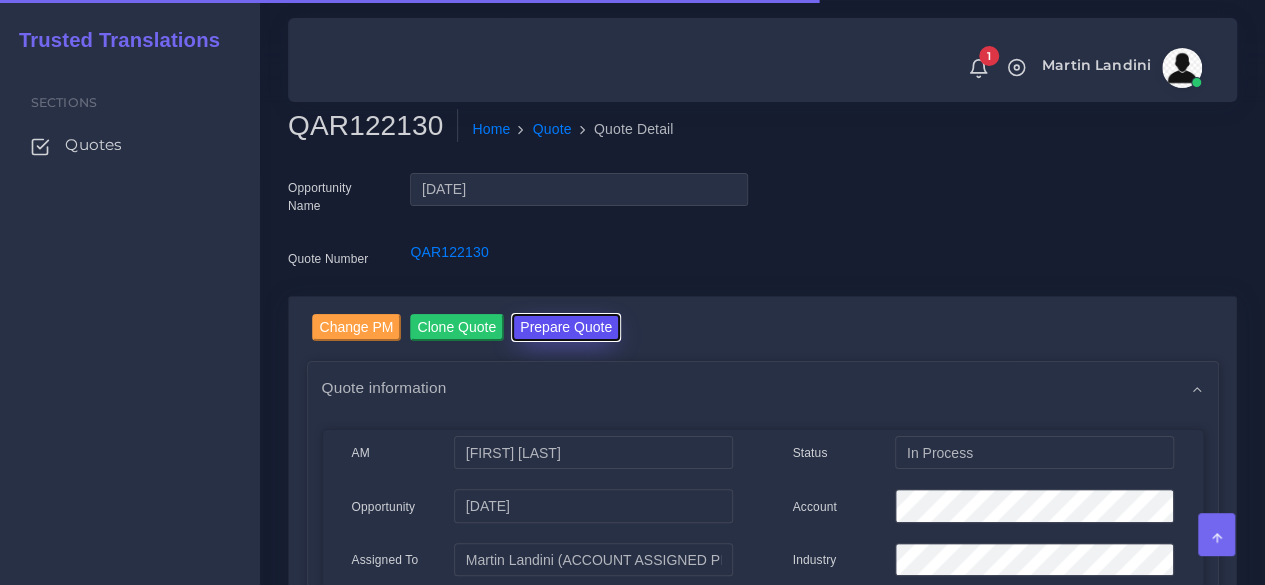 click on "Prepare Quote" at bounding box center [566, 327] 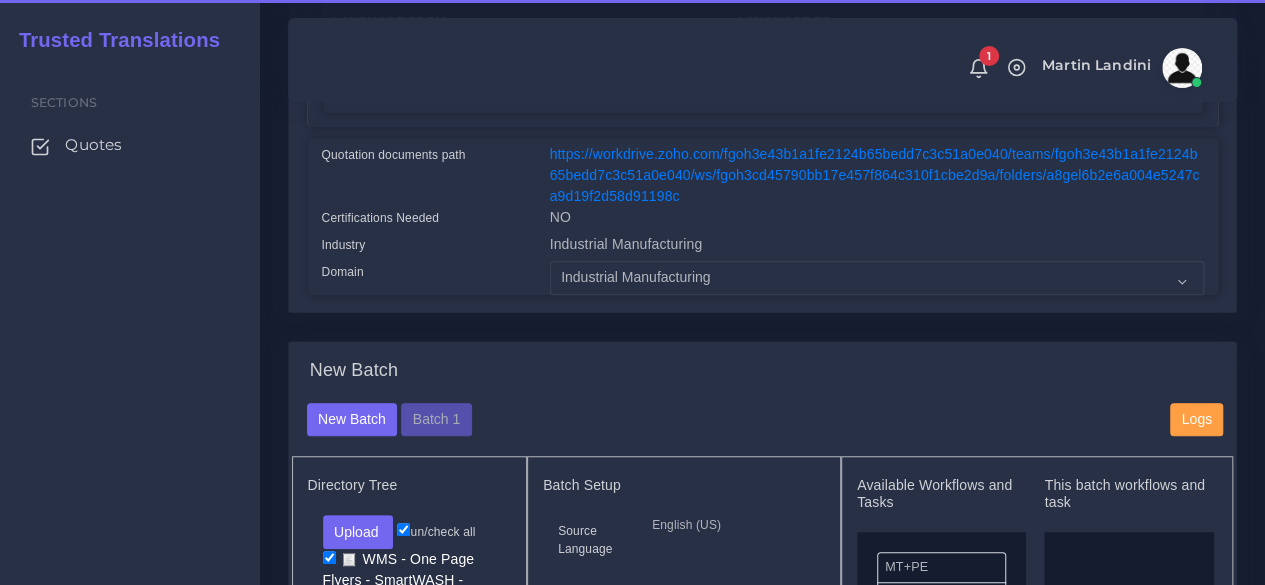 scroll, scrollTop: 500, scrollLeft: 0, axis: vertical 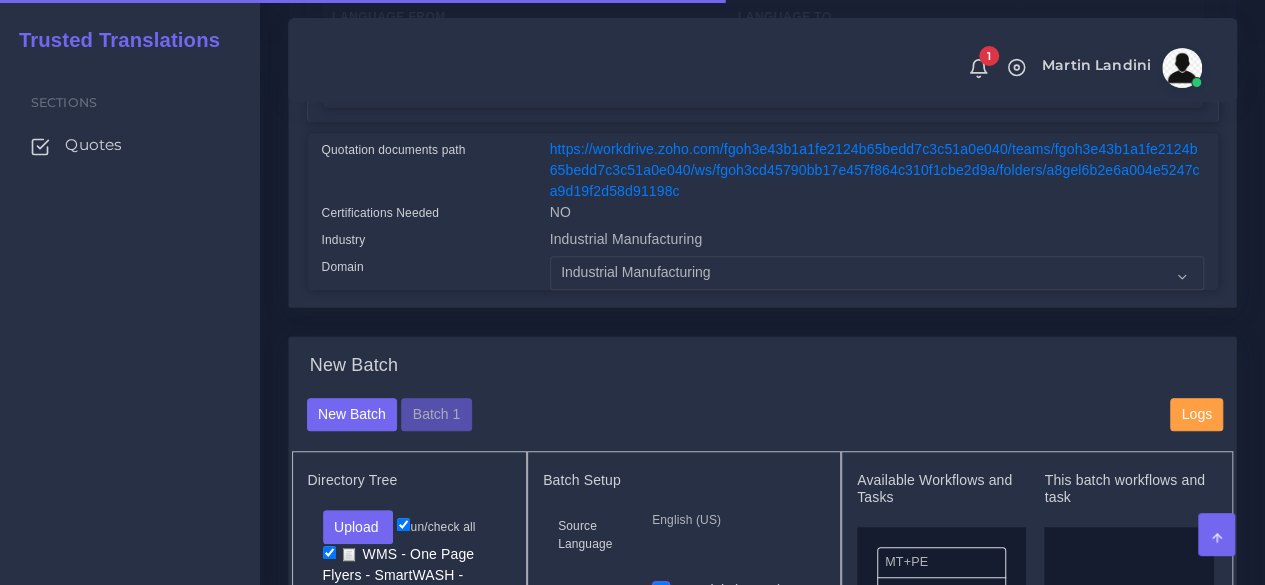 click on "New Batch
Batch 1
Logs" at bounding box center (0, 0) 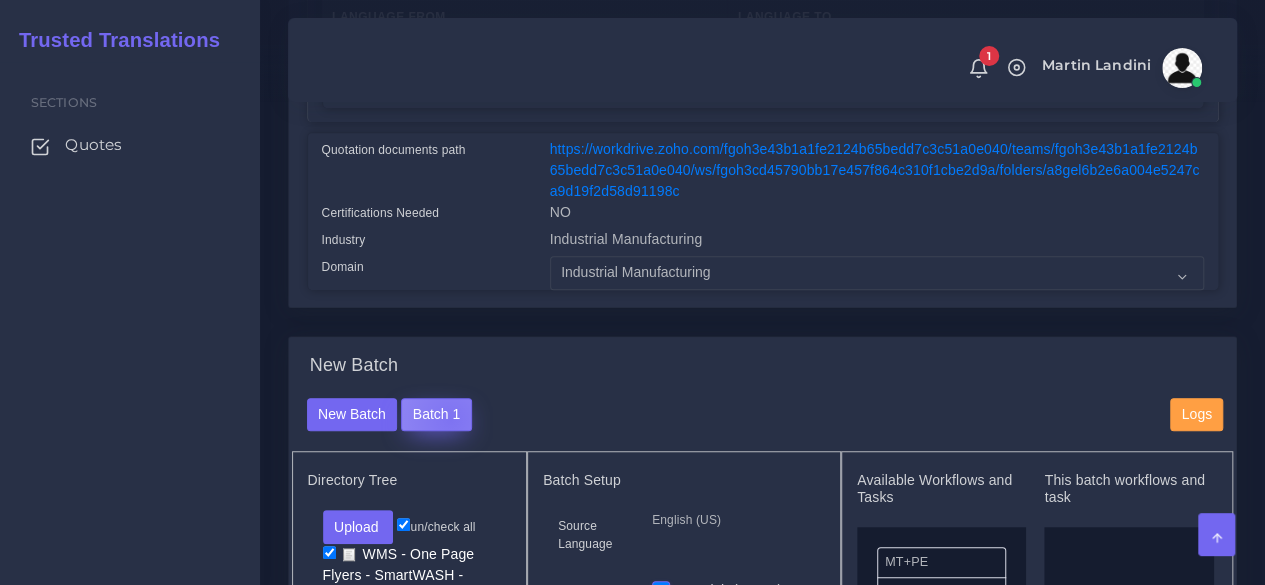 click on "Batch 1" at bounding box center [436, 415] 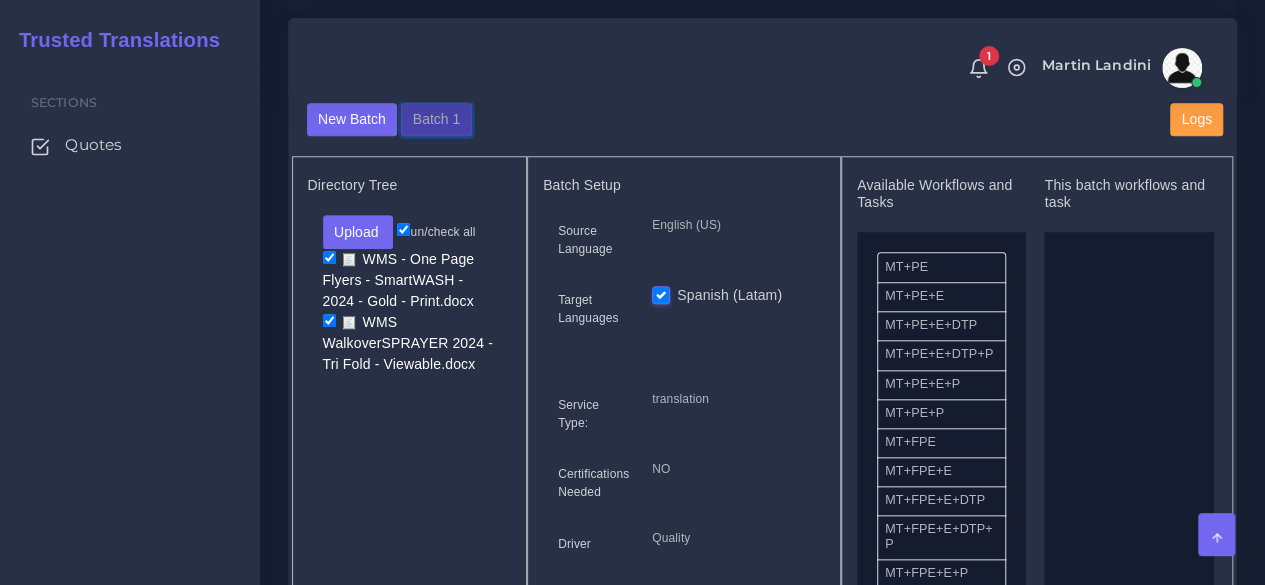 scroll, scrollTop: 900, scrollLeft: 0, axis: vertical 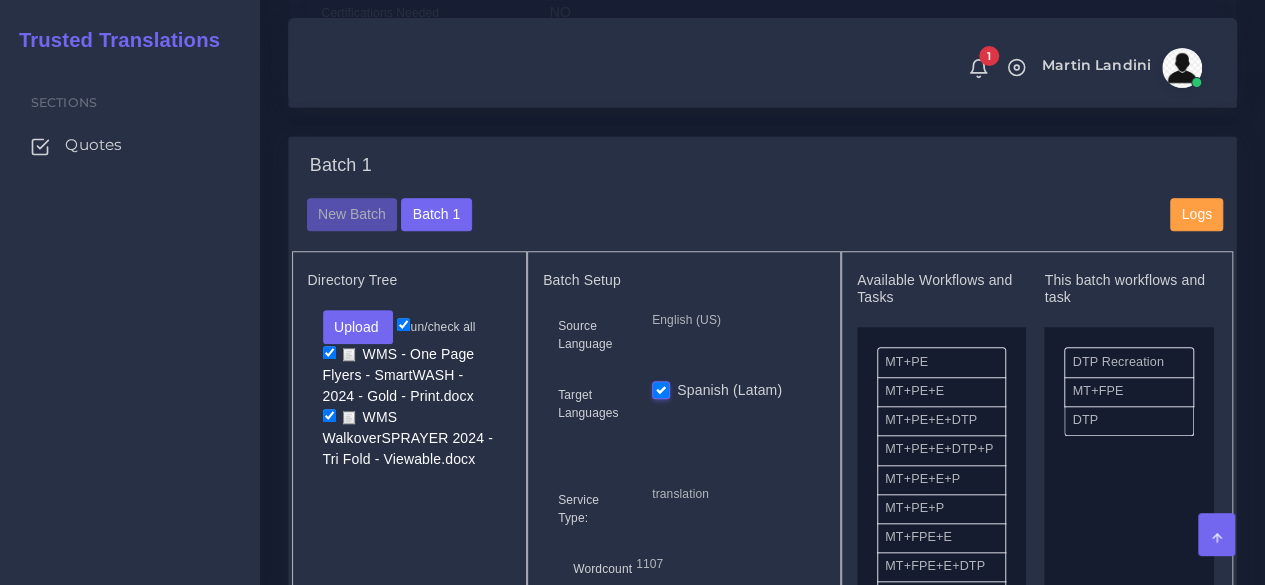 click at bounding box center (329, 352) 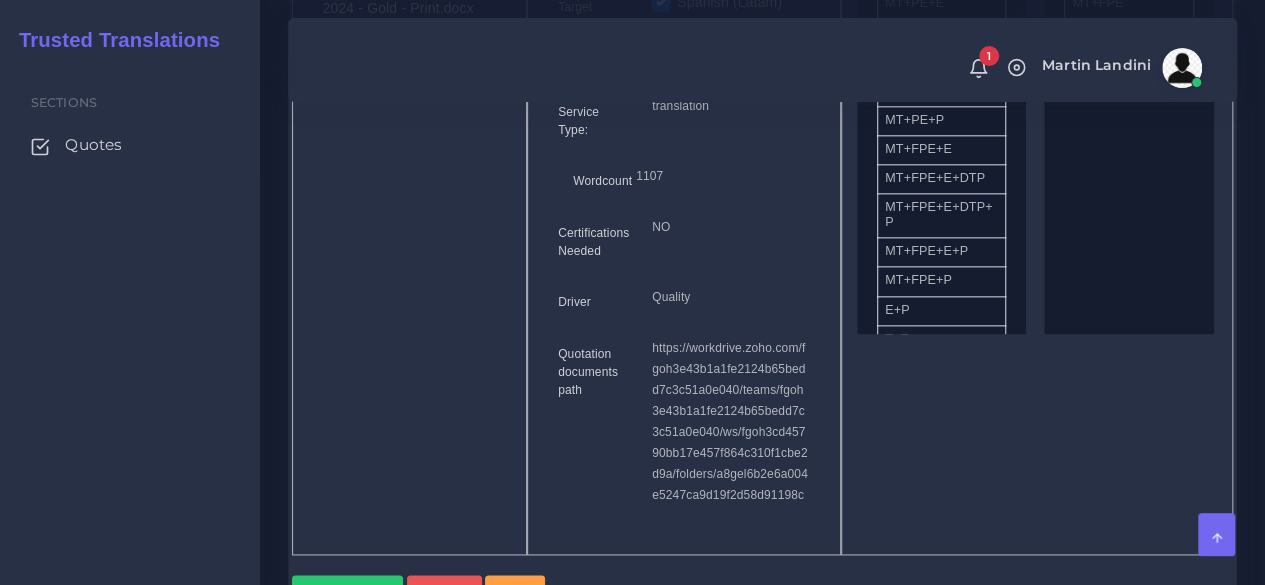 scroll, scrollTop: 900, scrollLeft: 0, axis: vertical 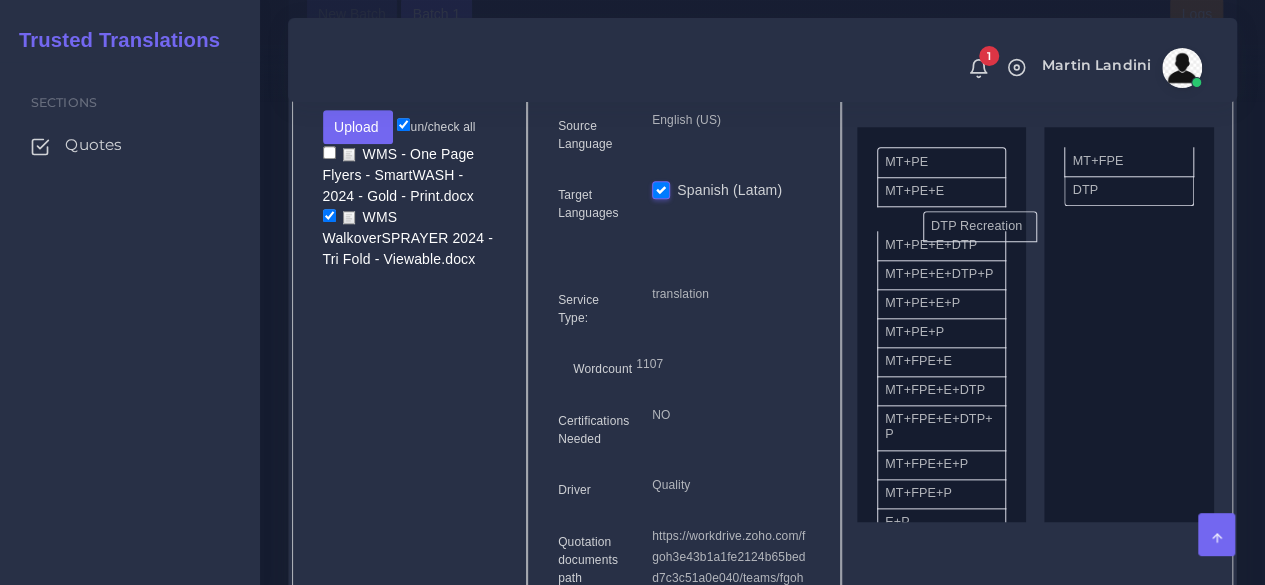 drag, startPoint x: 1086, startPoint y: 161, endPoint x: 944, endPoint y: 225, distance: 155.75623 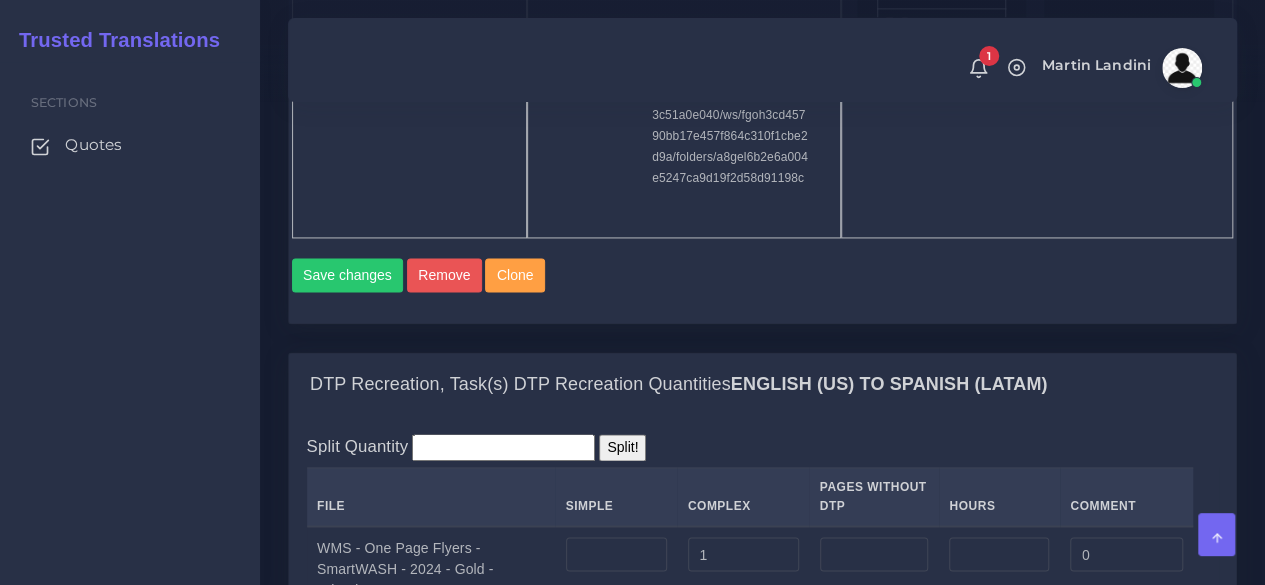 scroll, scrollTop: 1300, scrollLeft: 0, axis: vertical 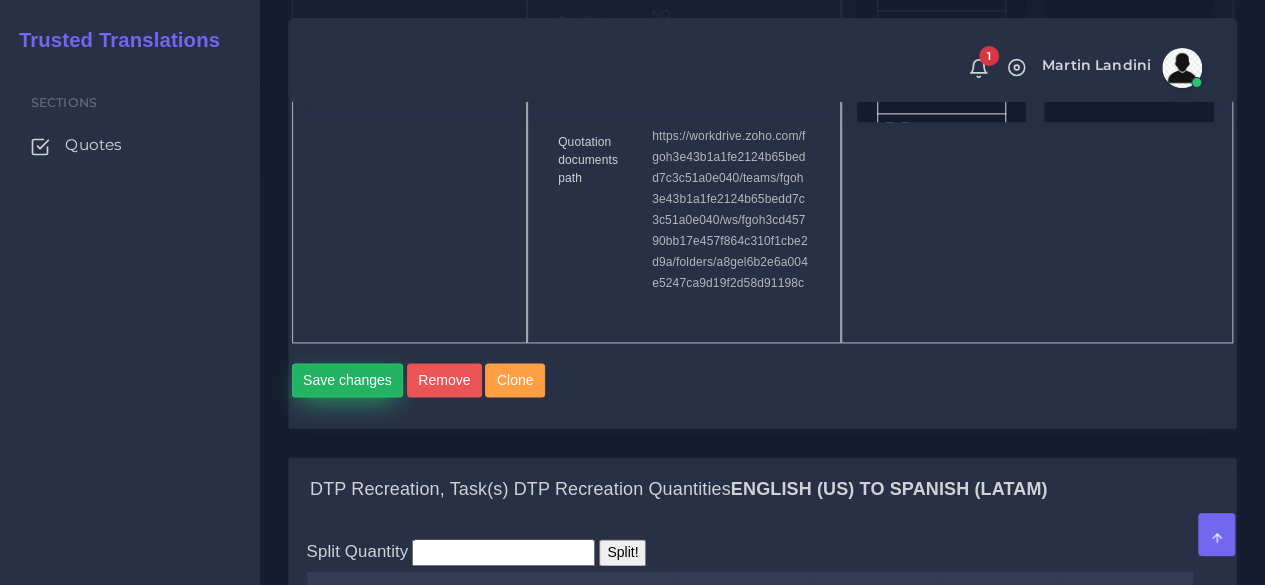 click on "Save changes" at bounding box center [348, 380] 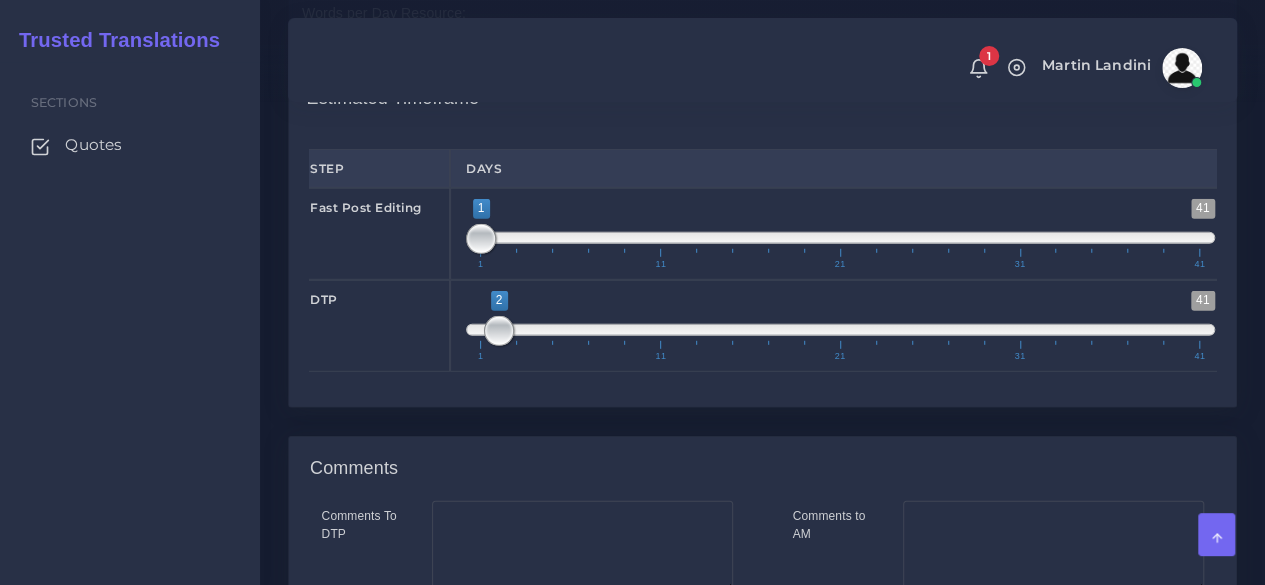 scroll, scrollTop: 2984, scrollLeft: 0, axis: vertical 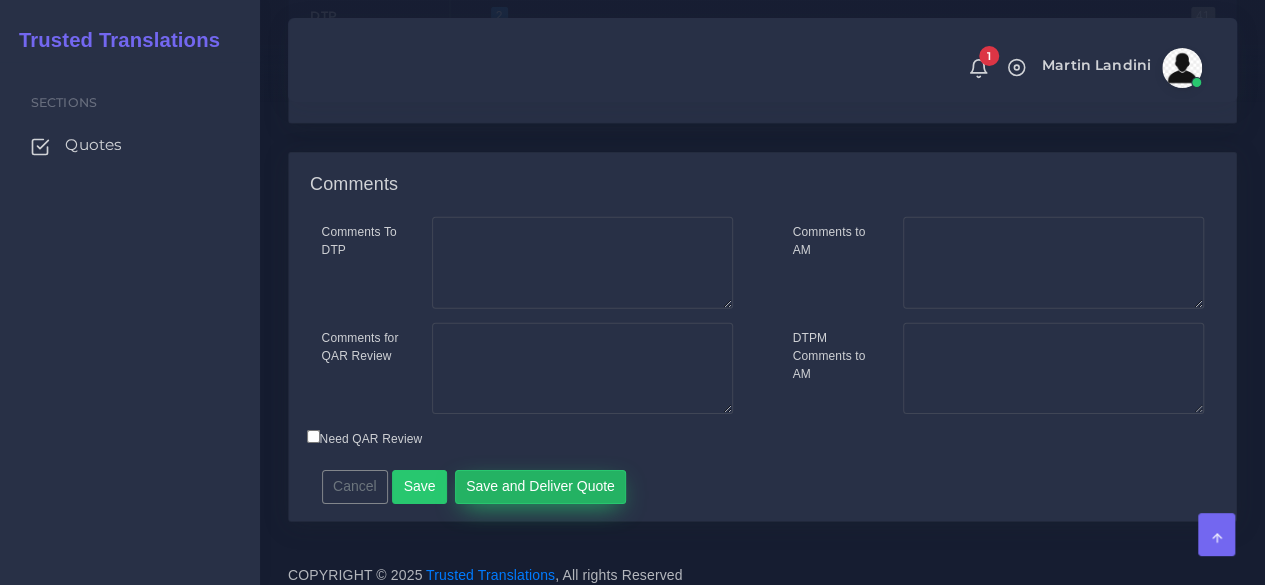 click on "Save and  Deliver Quote" at bounding box center [541, 487] 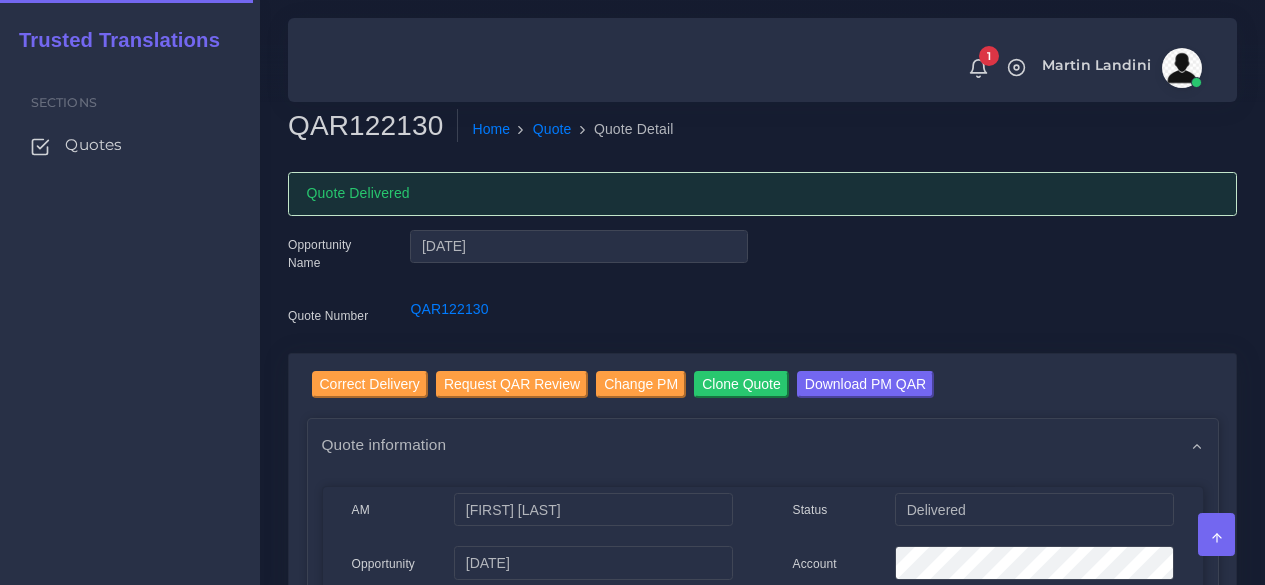 scroll, scrollTop: 0, scrollLeft: 0, axis: both 